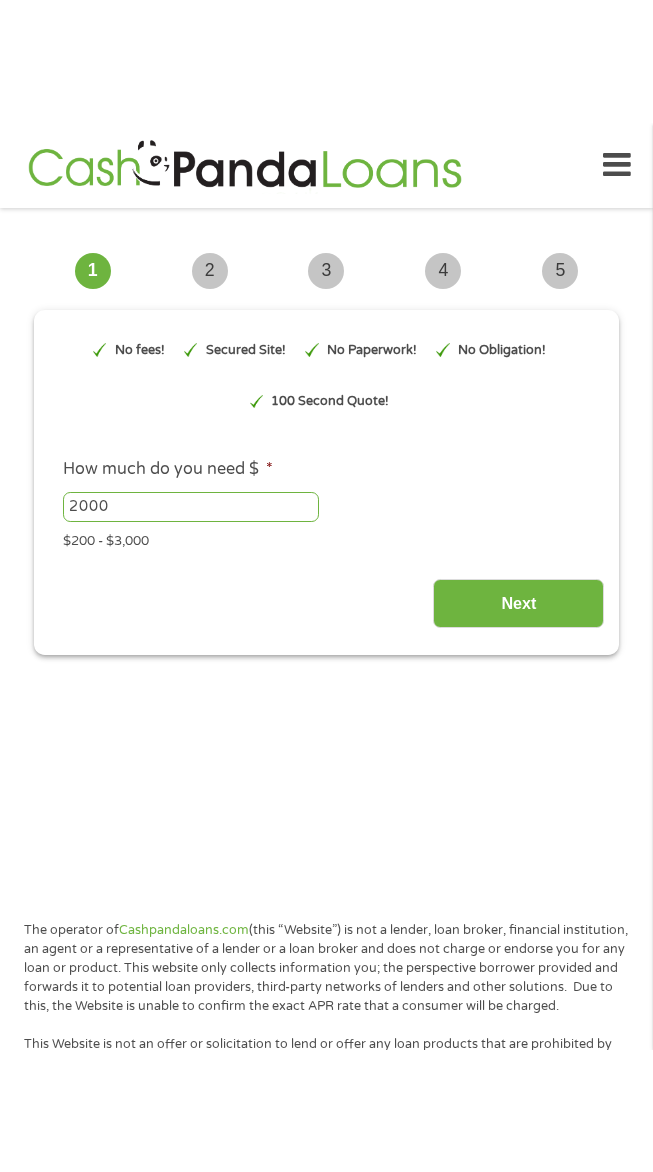 scroll, scrollTop: 0, scrollLeft: 0, axis: both 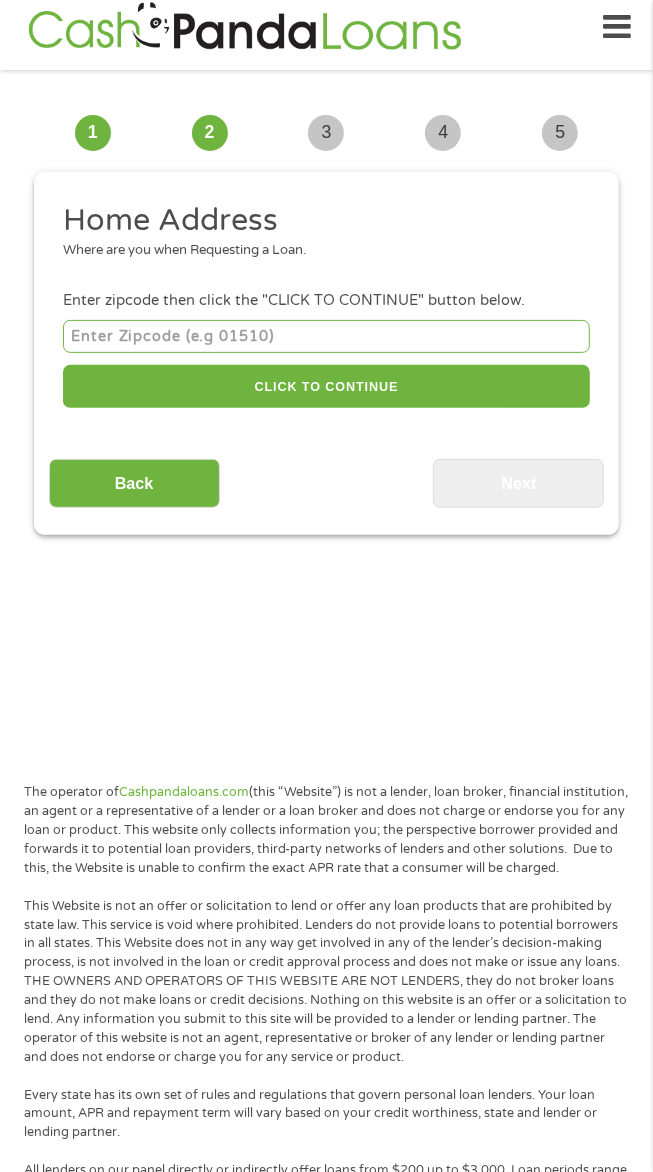 click on "This Website is not an offer or solicitation to lend or offer any loan products that are prohibited by state law. This service is void where prohibited. Lenders do not provide loans to potential borrowers in all states. This Website does not in any way get involved in any of the lender’s decision-making process, is not involved in the loan or credit approval process and does not make or issue any loans. THE OWNERS AND OPERATORS OF THIS WEBSITE ARE NOT LENDERS, they do not broker loans and they do not make loans or credit decisions. Nothing on this website is an offer or a solicitation to lend. Any information you submit to this site will be provided to a lender or lending partner. The operator of this website is not an agent, representative or broker of any lender or lending partner and does not endorse or charge you for any service or product." at bounding box center [326, 982] 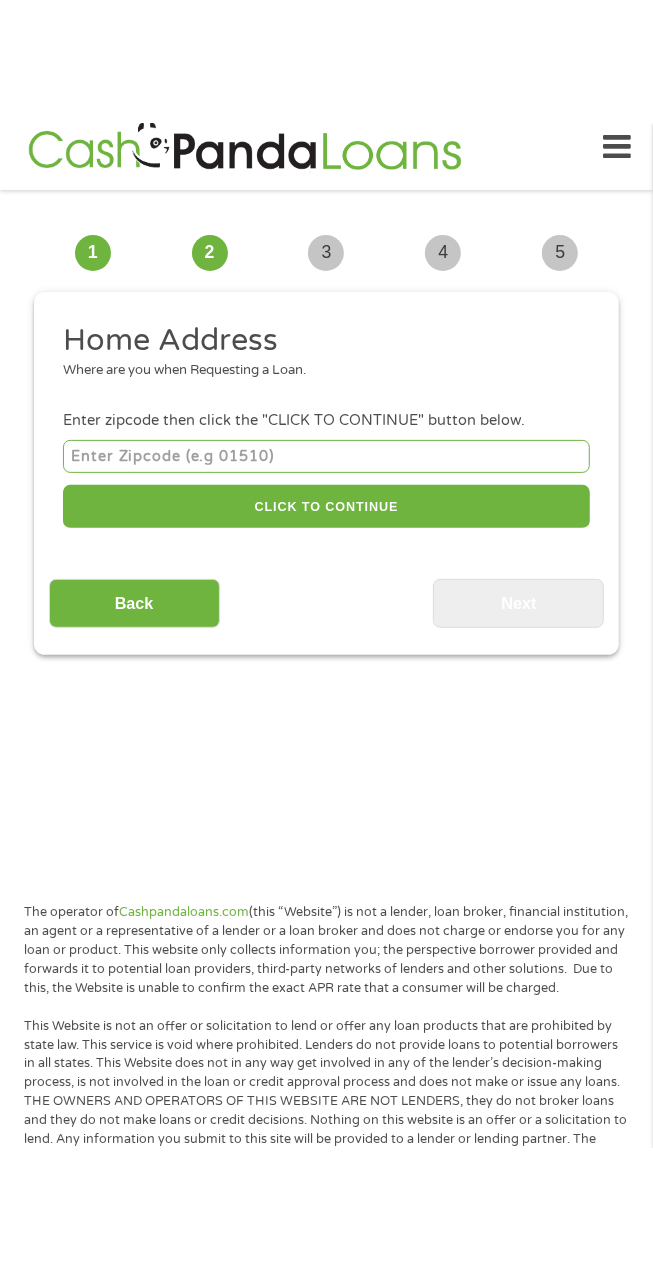 scroll, scrollTop: 79, scrollLeft: 0, axis: vertical 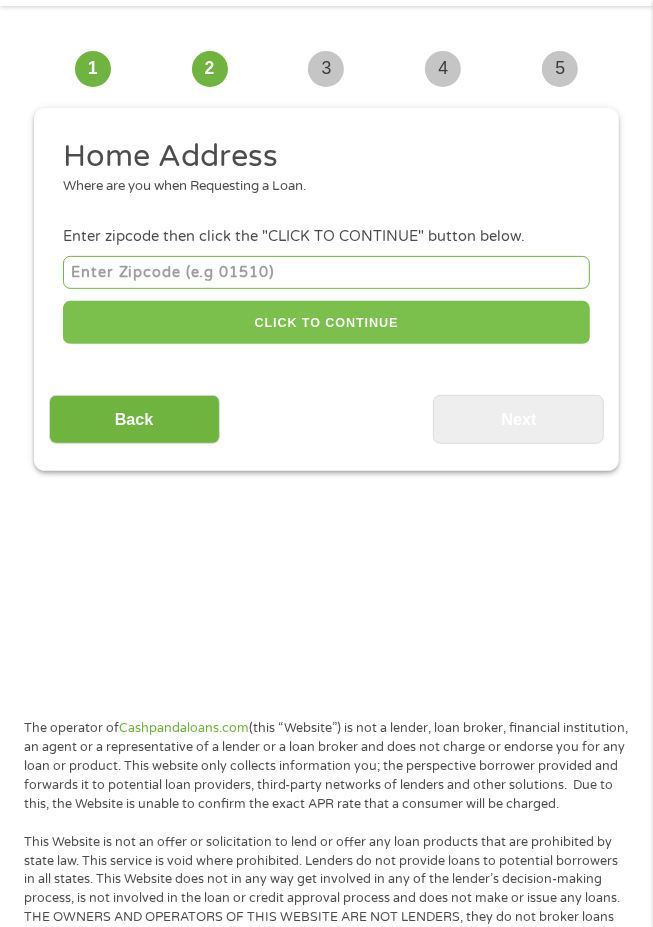 click on "CLICK TO CONTINUE" at bounding box center (326, 322) 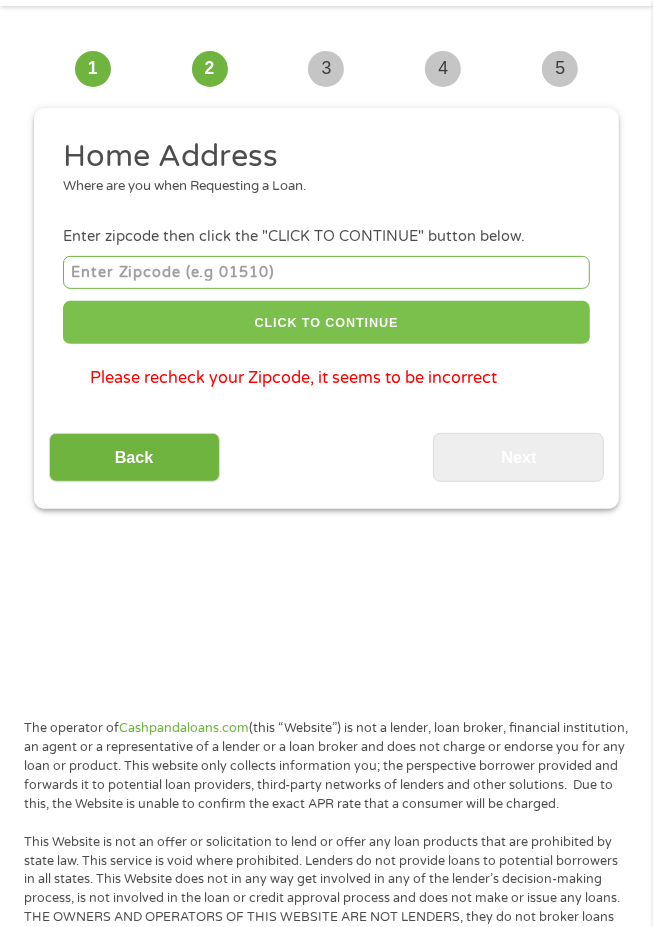 click on "CLICK TO CONTINUE" at bounding box center (326, 322) 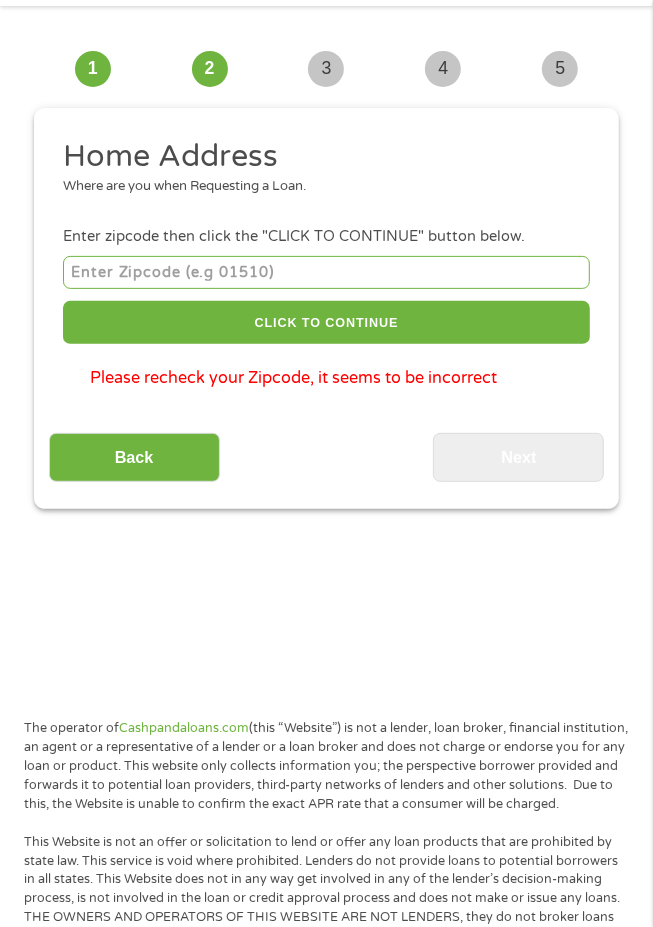 click at bounding box center (326, 272) 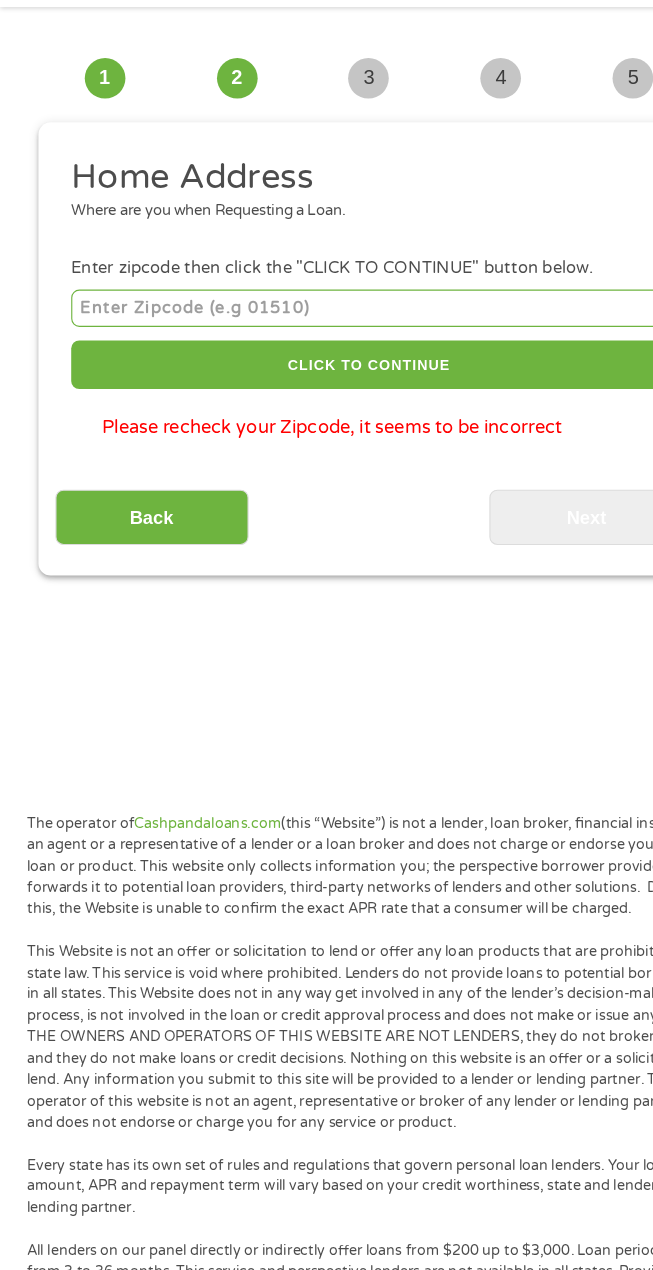 scroll, scrollTop: 79, scrollLeft: 0, axis: vertical 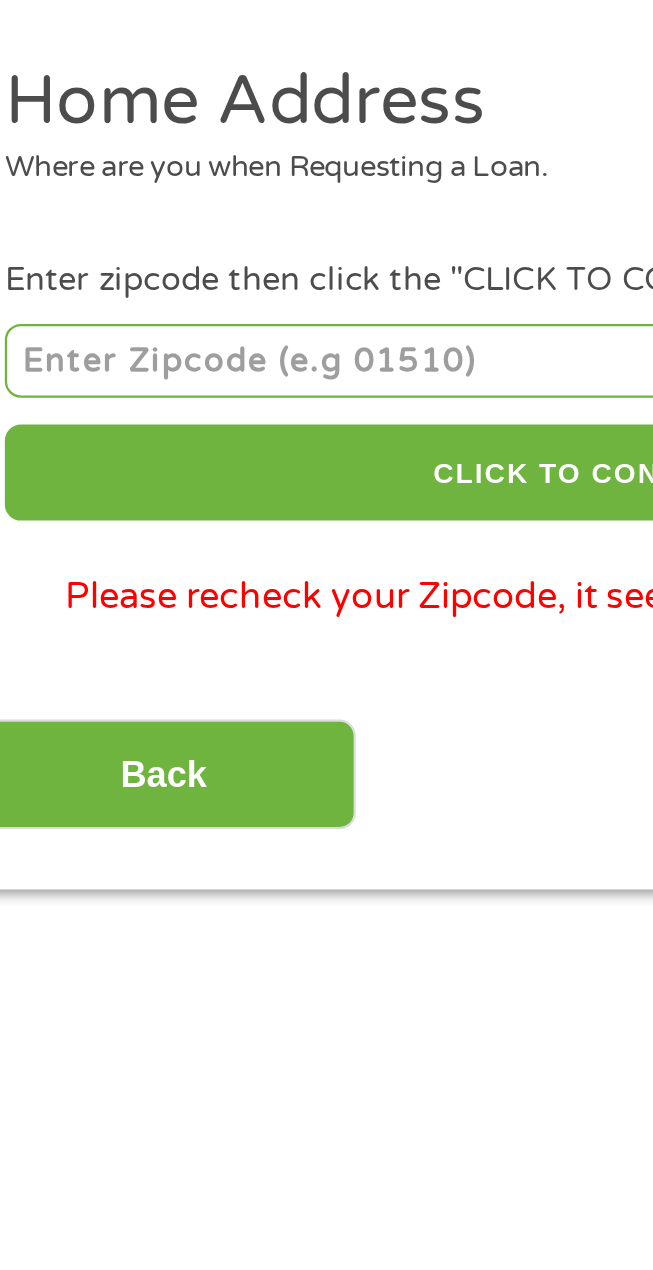 click at bounding box center (326, 272) 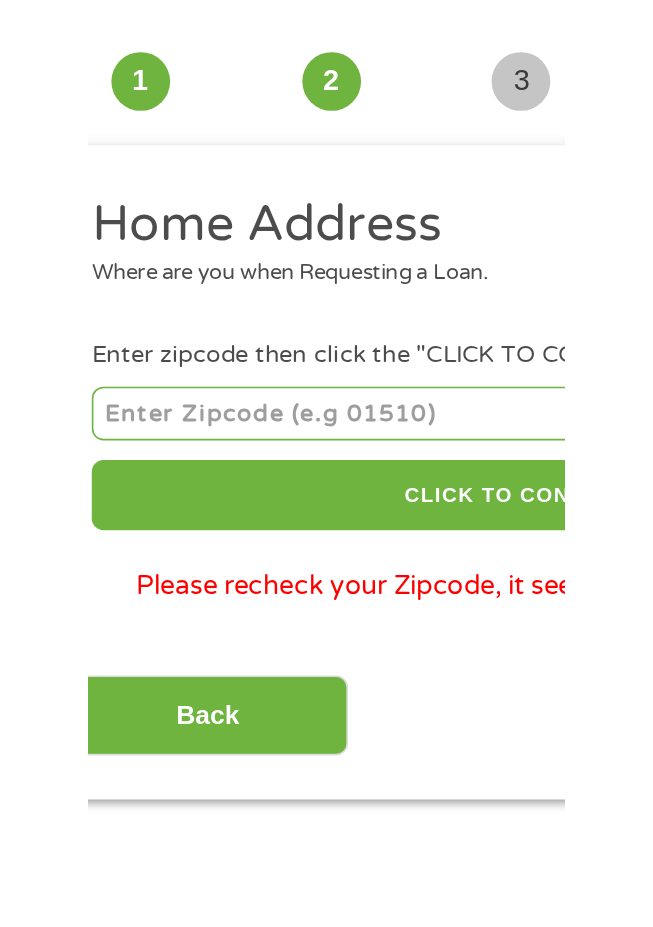 scroll, scrollTop: 79, scrollLeft: 0, axis: vertical 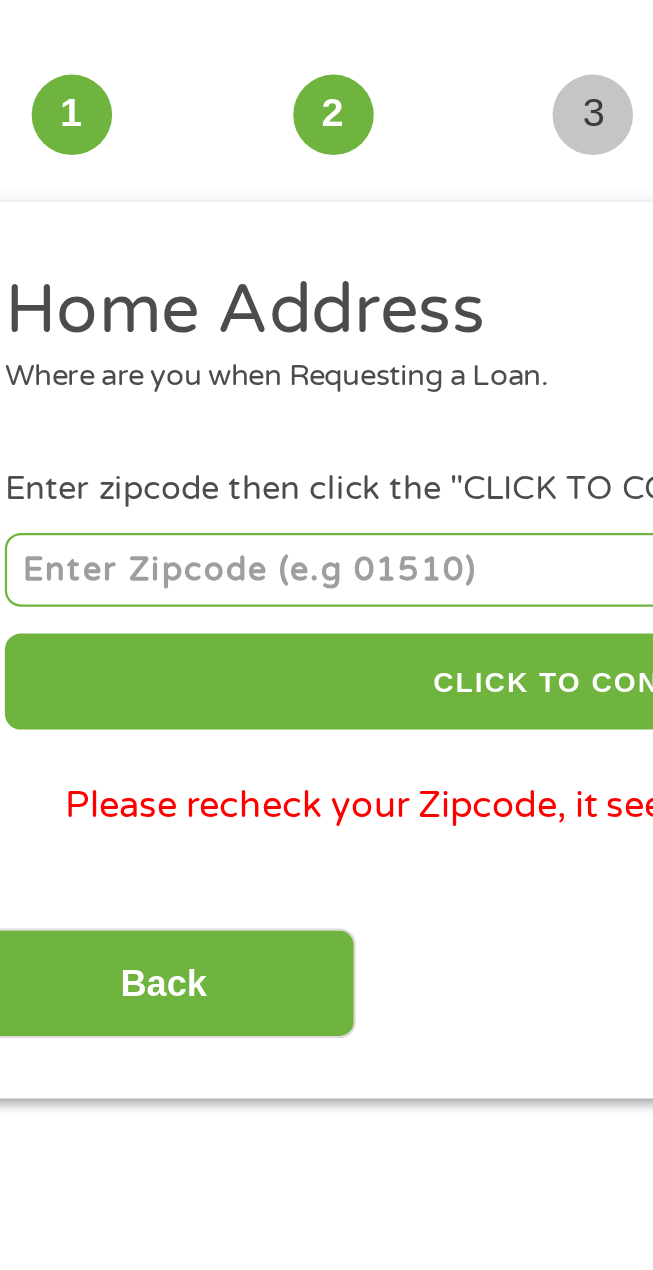 click at bounding box center [326, 272] 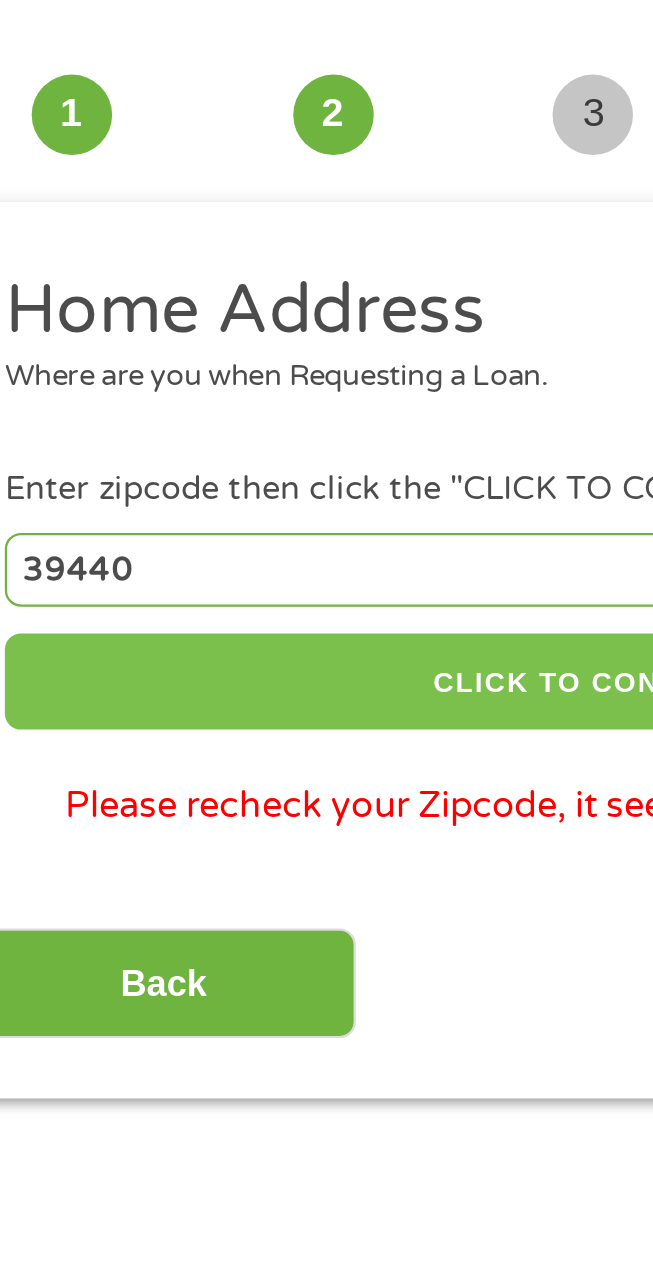 type on "39440" 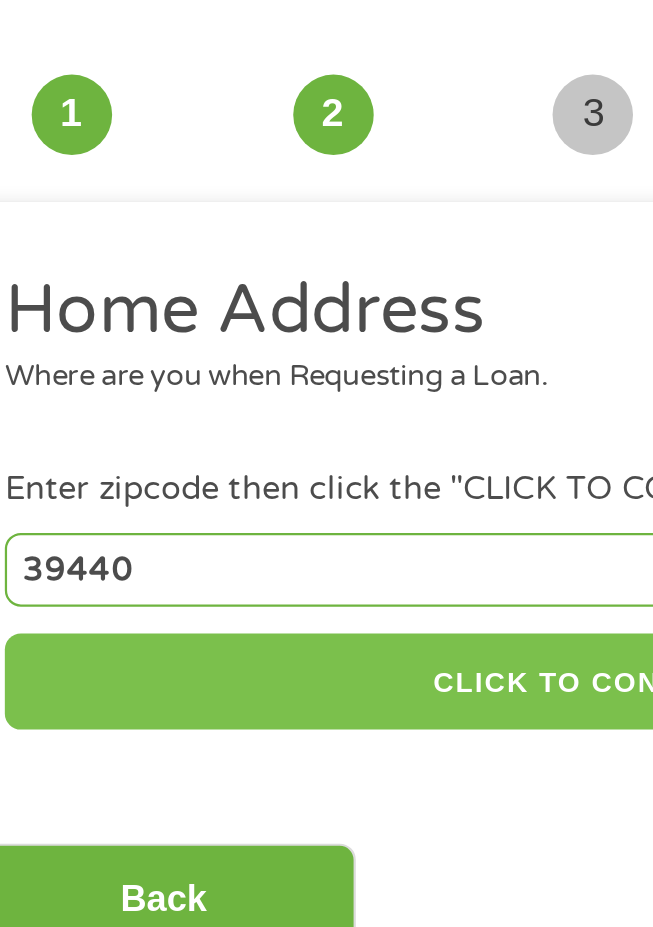 type on "39440" 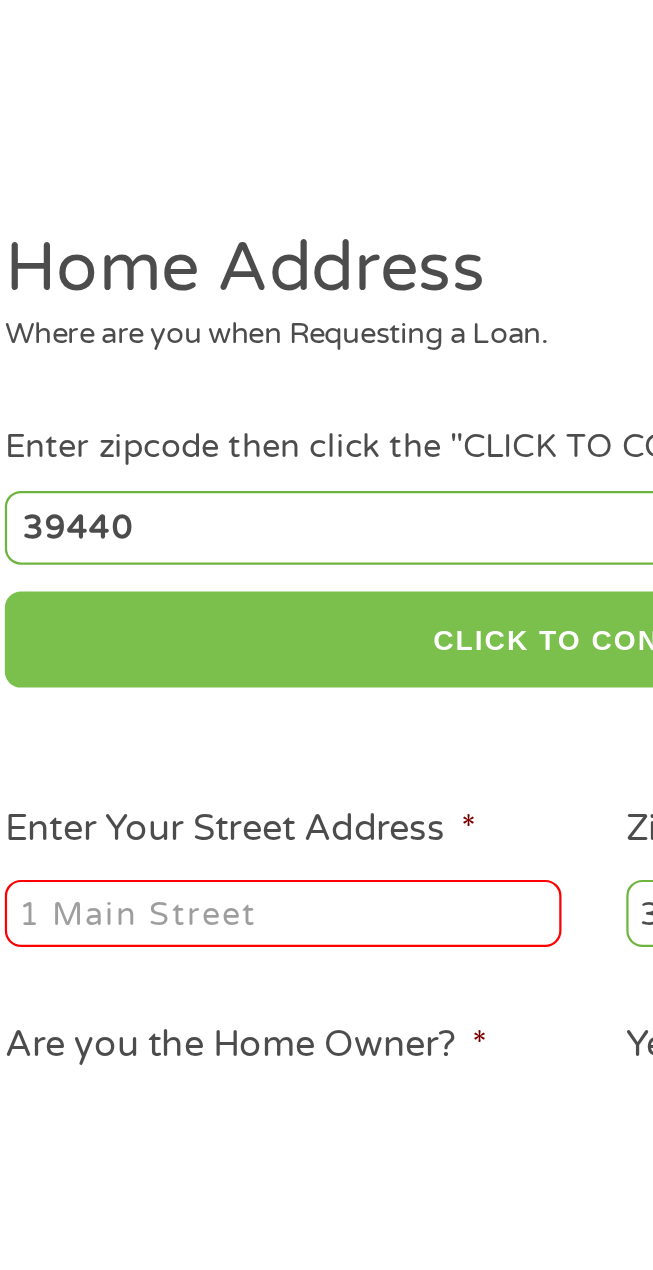 scroll, scrollTop: 79, scrollLeft: 0, axis: vertical 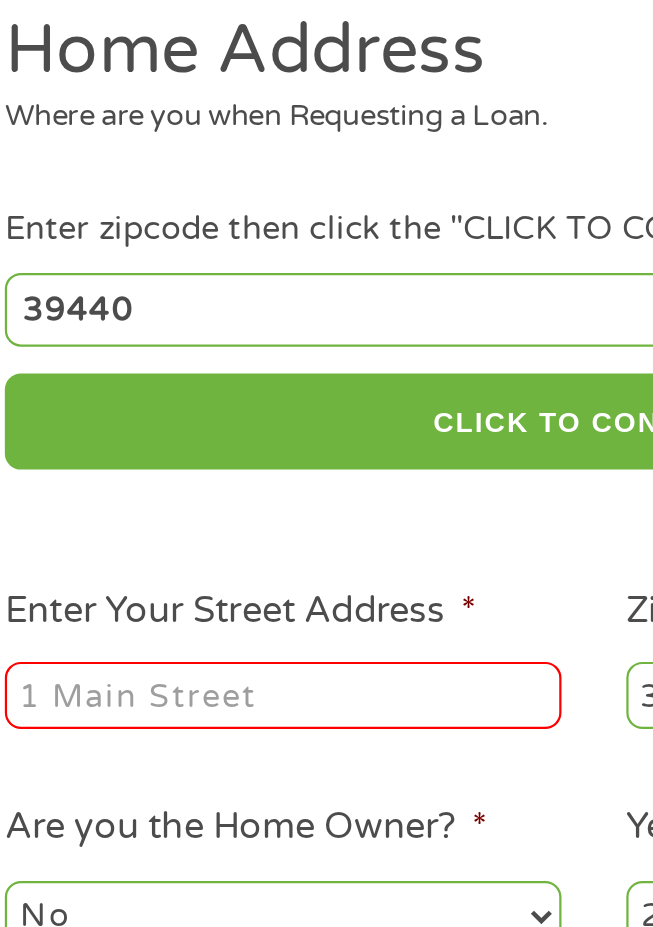 click on "Enter Your Street Address *" at bounding box center [187, 445] 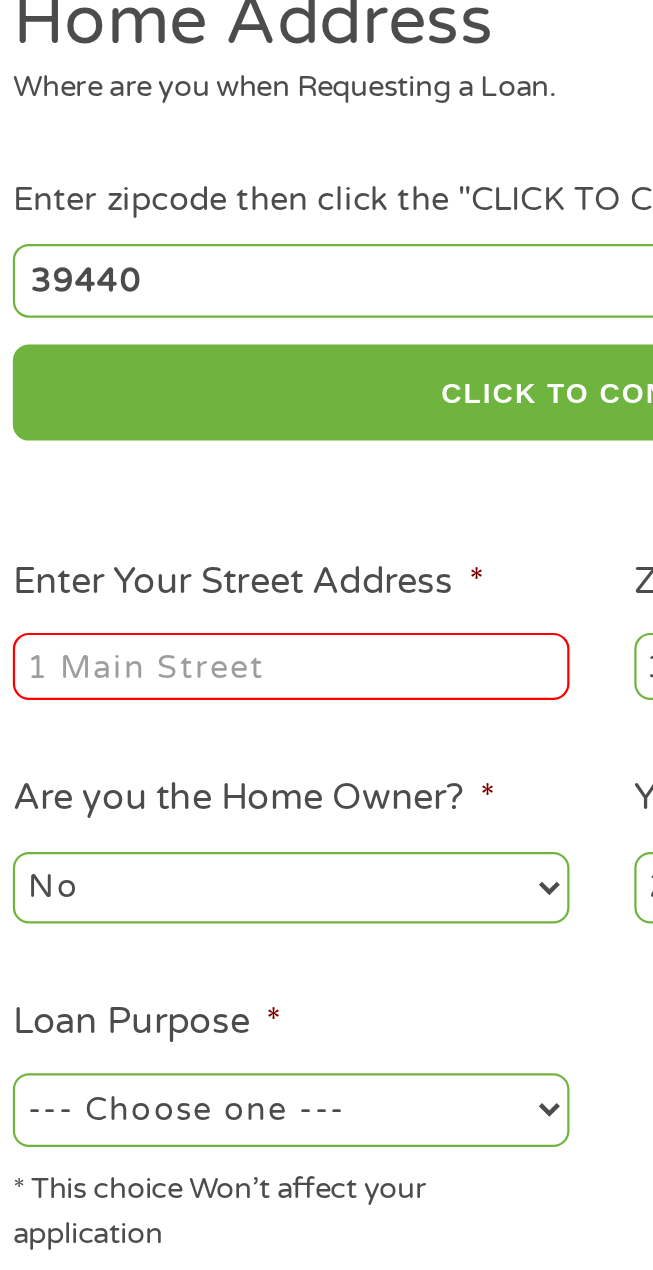 scroll, scrollTop: 79, scrollLeft: 0, axis: vertical 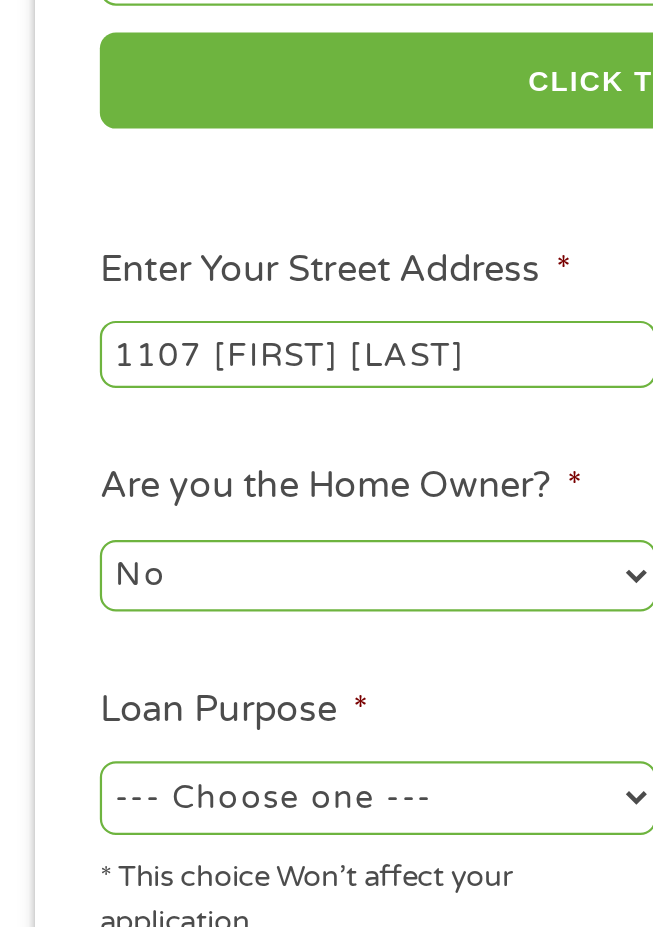 click on "1107 [FIRST] [LAST]" at bounding box center [187, 445] 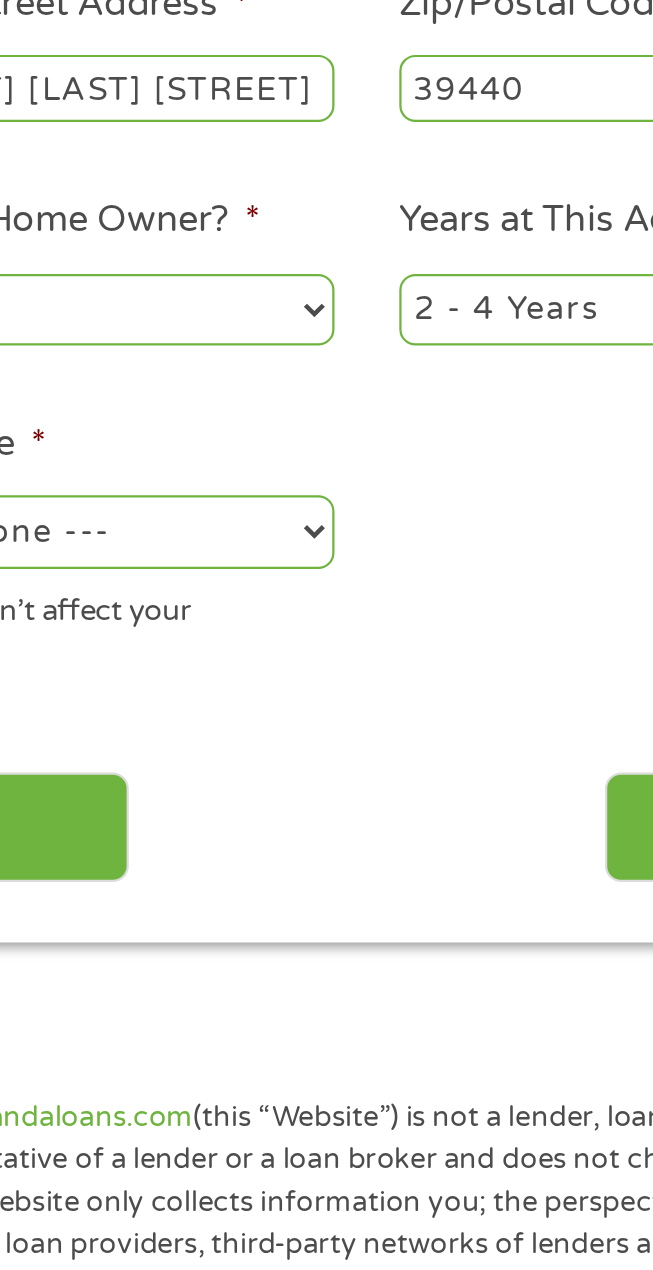 scroll, scrollTop: 70, scrollLeft: 0, axis: vertical 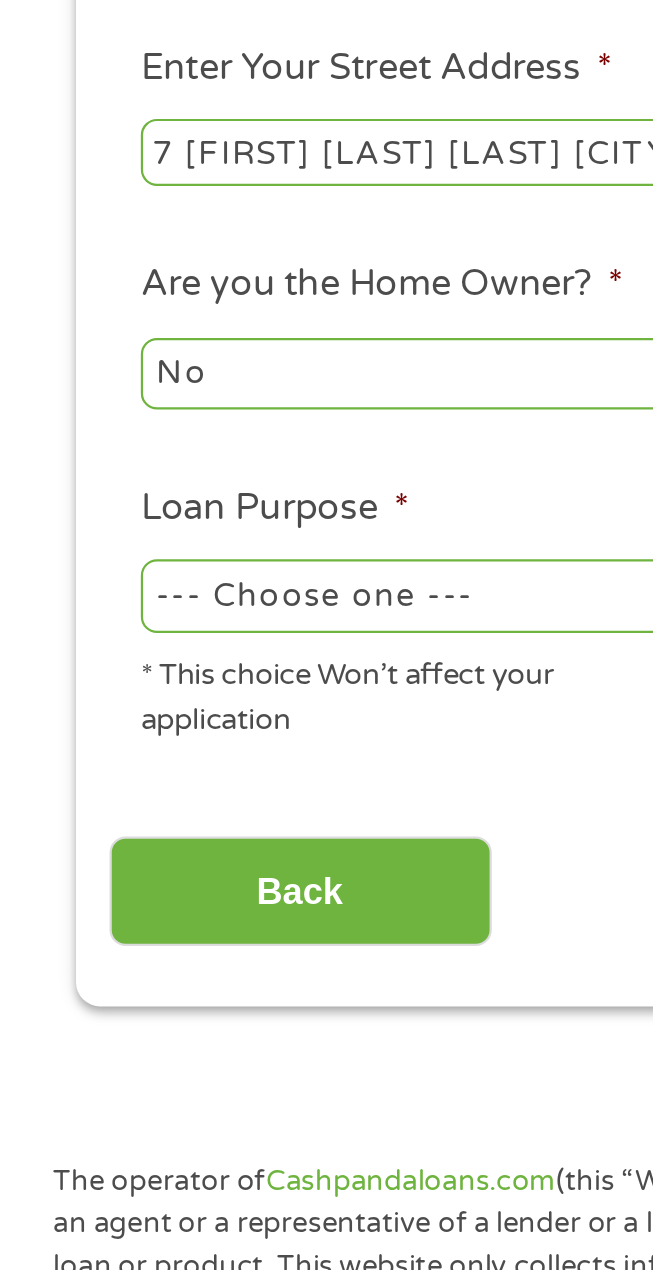 type on "1107 [FIRST] [LAST] [LAST] [CITY]" 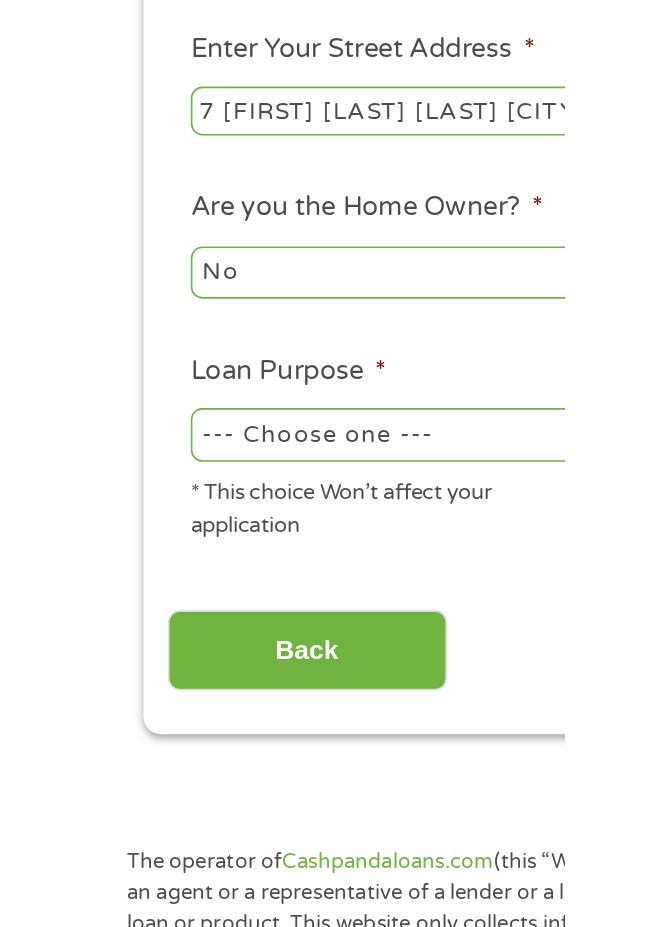 scroll, scrollTop: 0, scrollLeft: 0, axis: both 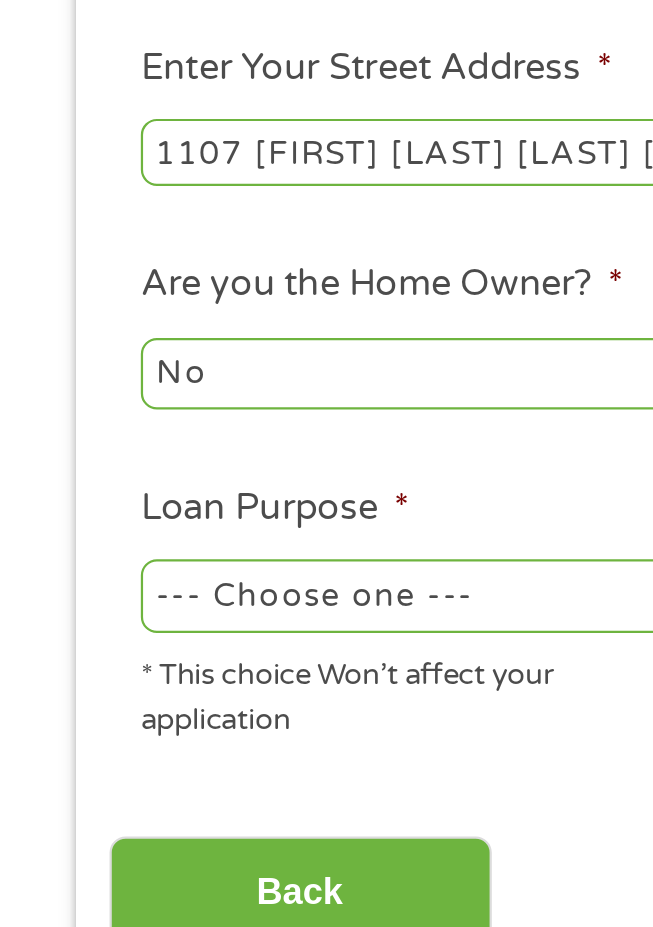 select on "paybills" 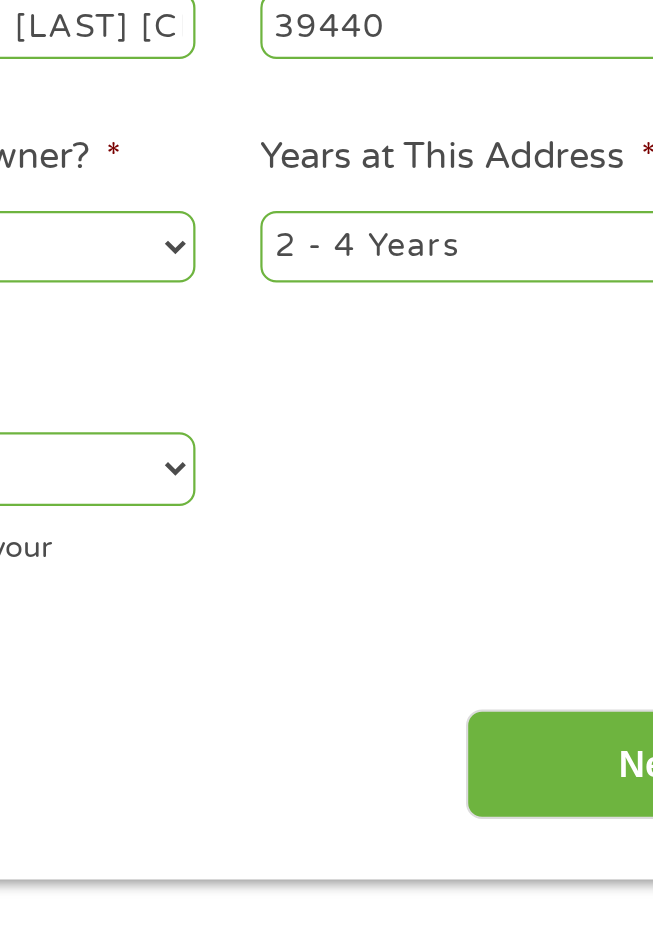 scroll, scrollTop: 75, scrollLeft: 0, axis: vertical 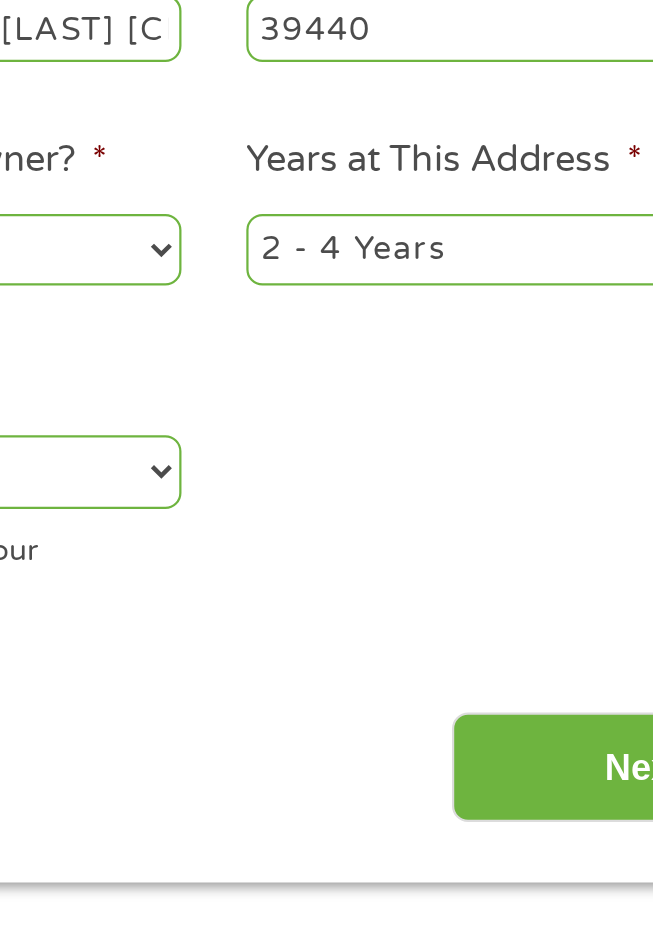 click on "1 Year or less 1 - 2 Years 2 - 4 Years Over 4 Years" at bounding box center [465, 548] 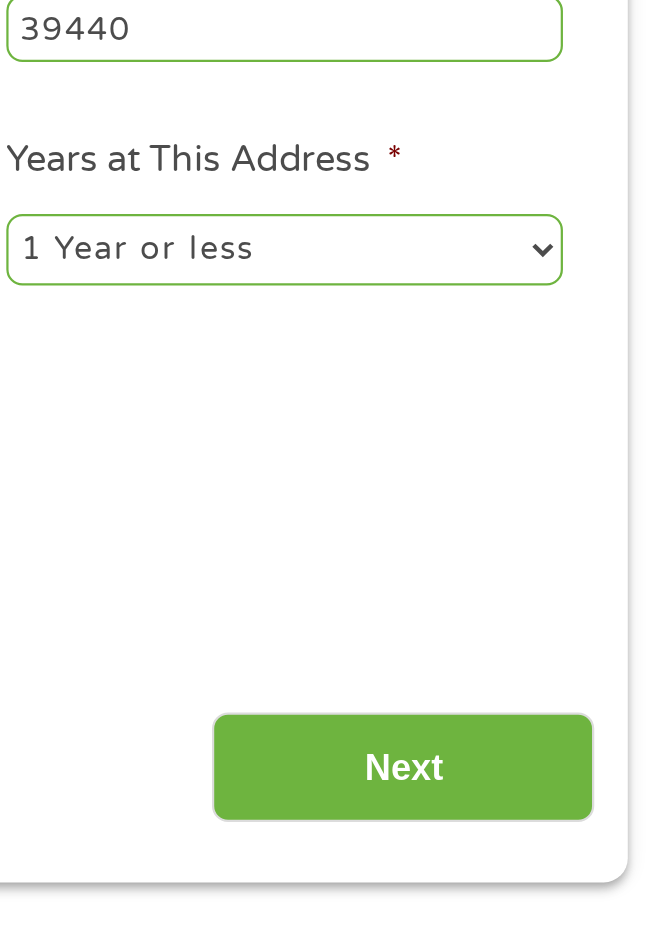 scroll, scrollTop: 75, scrollLeft: 0, axis: vertical 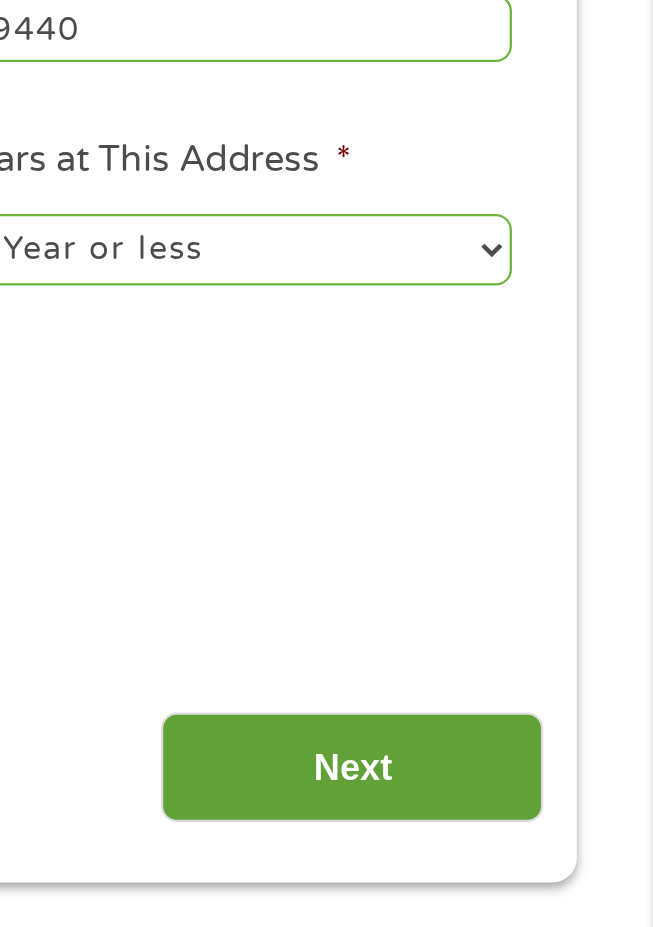 click on "Next" at bounding box center [518, 779] 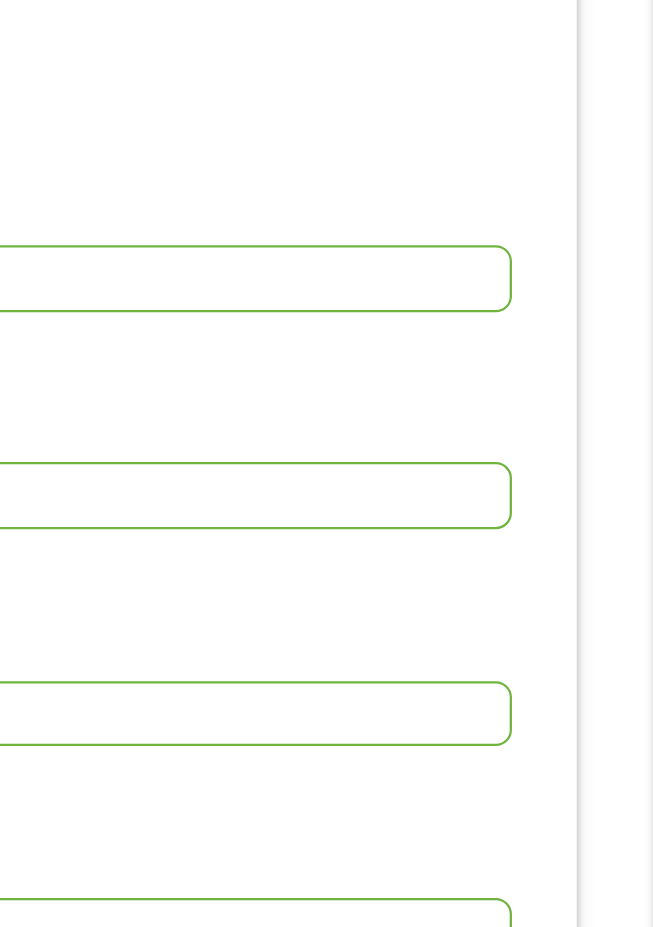 scroll, scrollTop: 17, scrollLeft: 0, axis: vertical 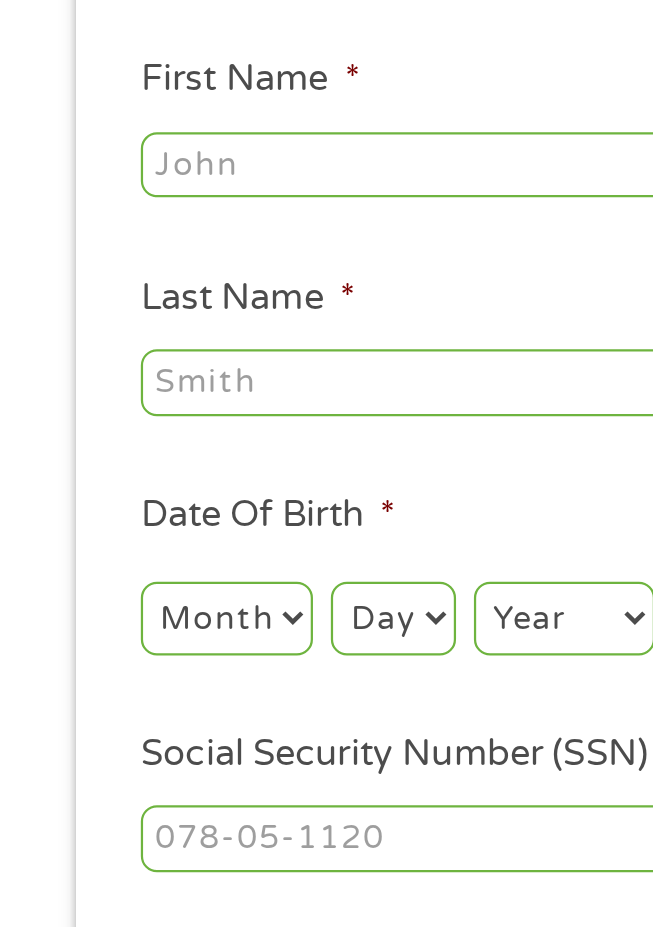 click on "First Name *" at bounding box center (326, 321) 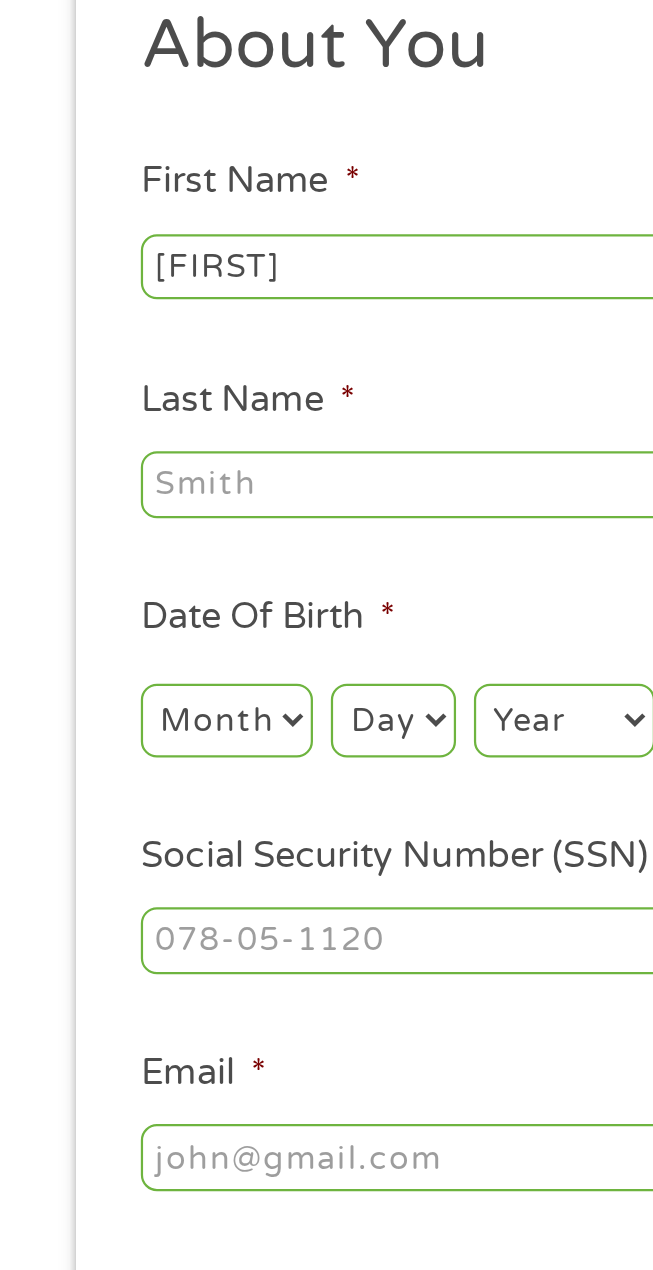 scroll, scrollTop: 15, scrollLeft: 0, axis: vertical 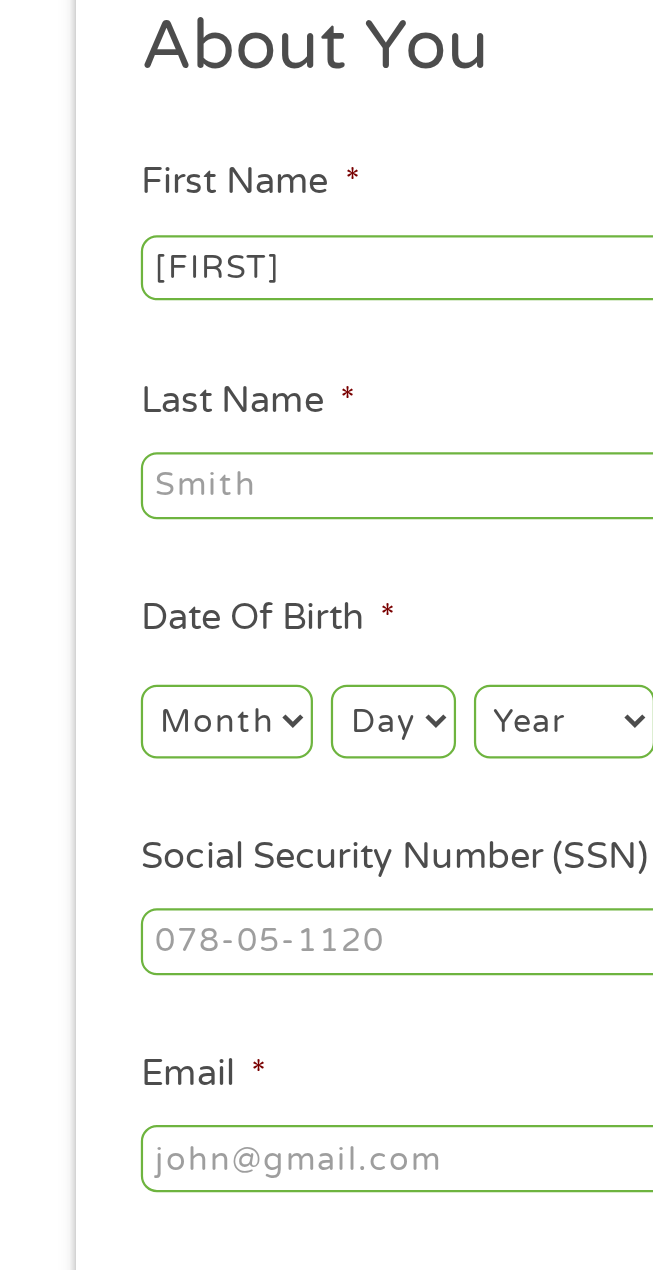 type on "[FIRST]" 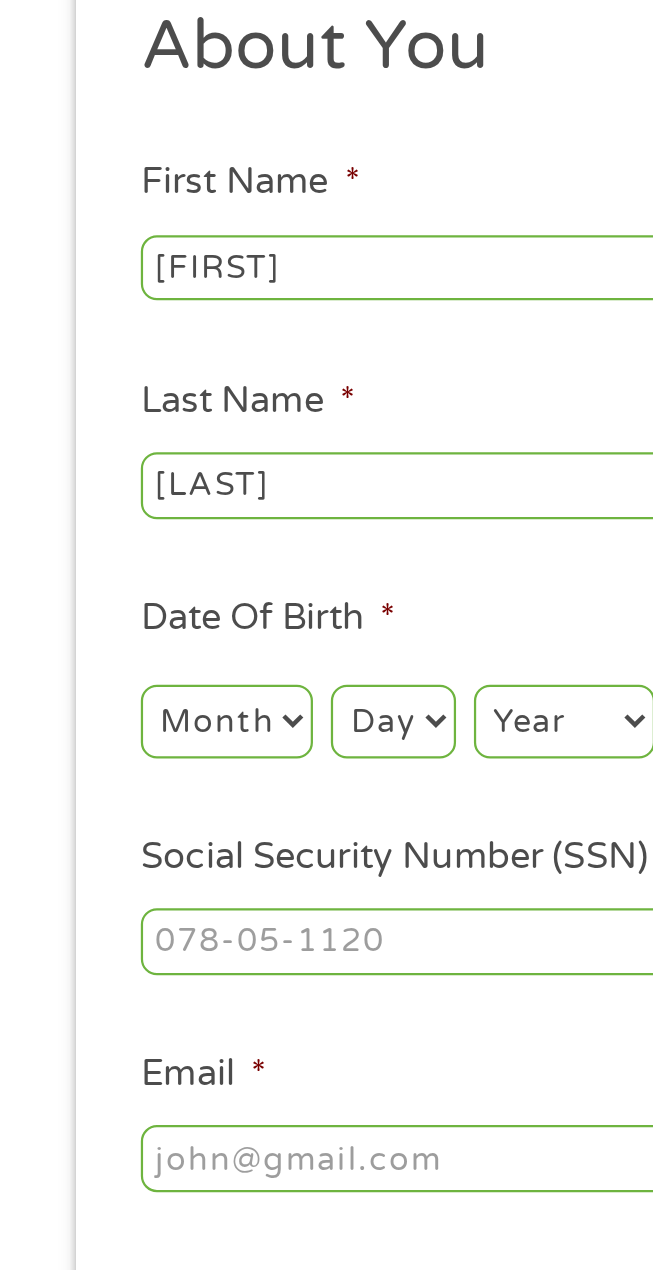 scroll, scrollTop: 15, scrollLeft: 0, axis: vertical 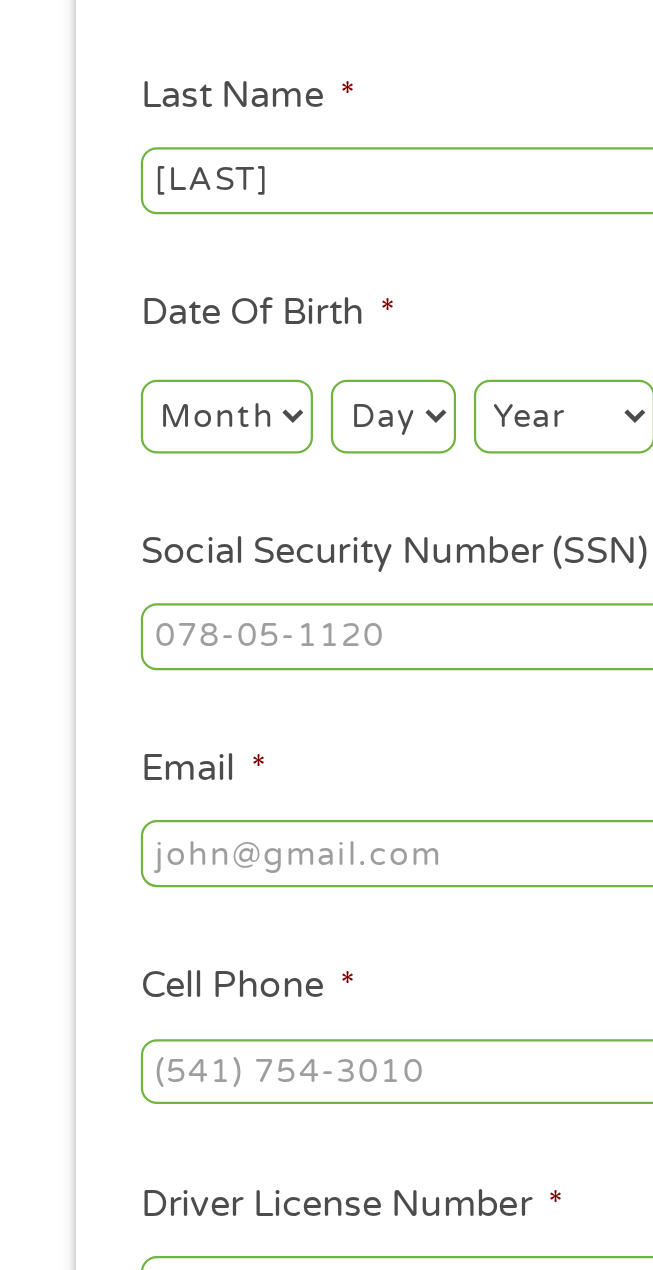 type on "[LAST]" 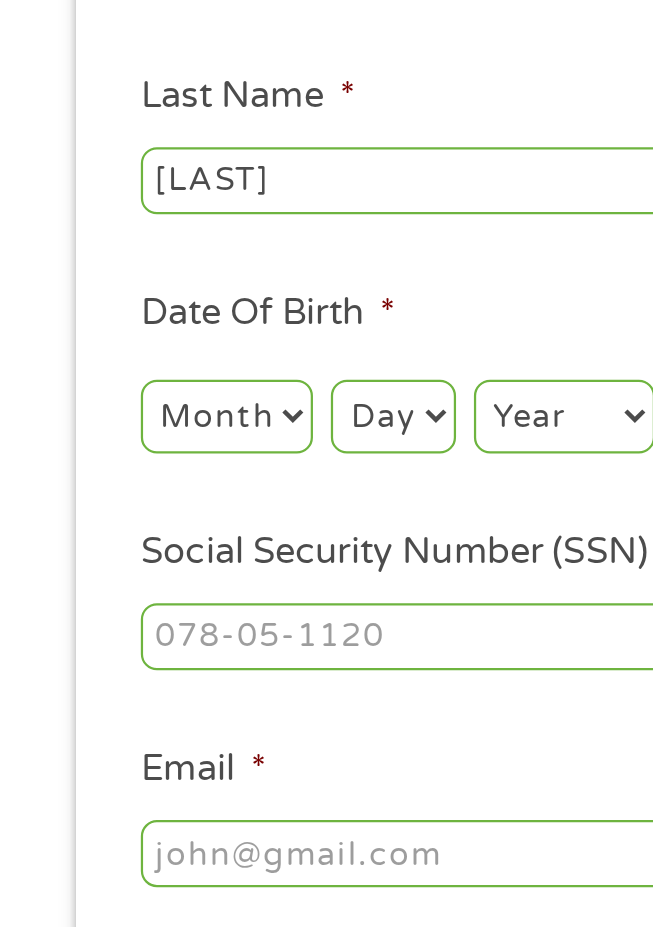select on "8" 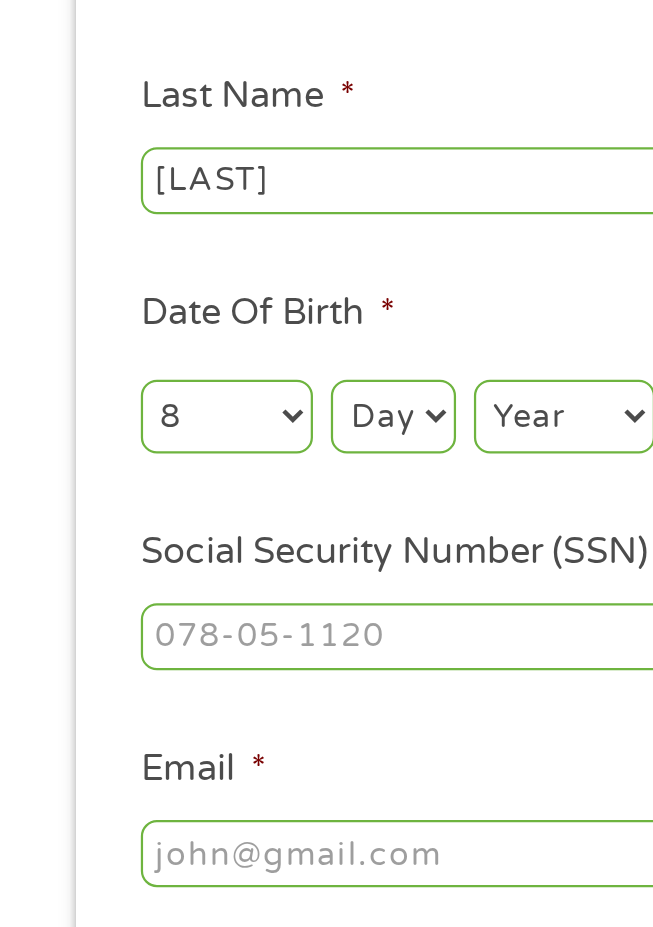 click on "Day 1 2 3 4 5 6 7 8 9 10 11 12 13 14 15 16 17 18 19 20 21 22 23 24 25 26 27 28 29 30 31" at bounding box center (175, 522) 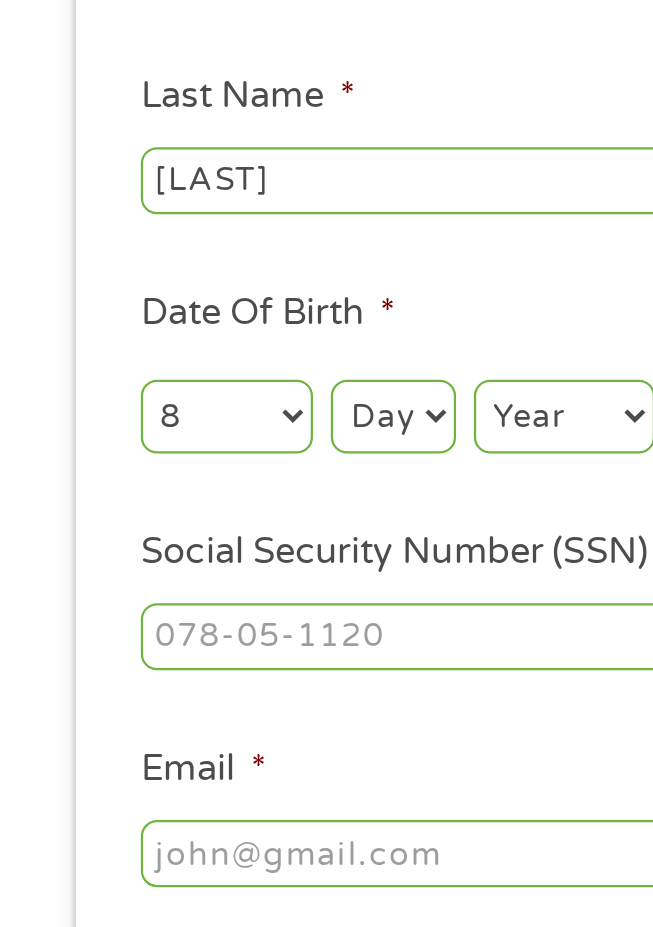 select on "8" 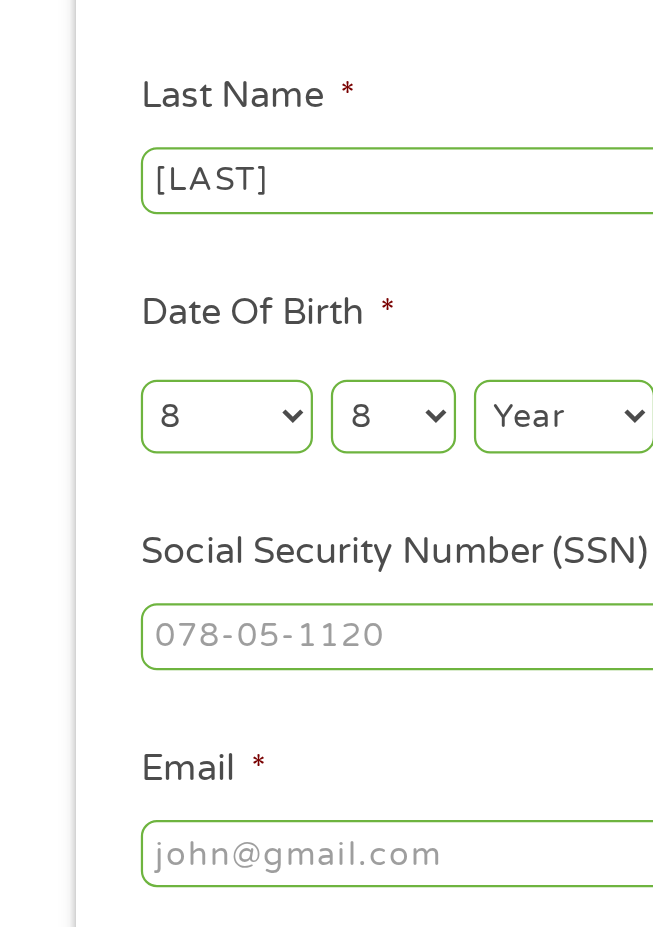 click on "Year 2007 2006 2005 2004 2003 2002 2001 2000 1999 1998 1997 1996 1995 1994 1993 1992 1991 1990 1989 1988 1987 1986 1985 1984 1983 1982 1981 1980 1979 1978 1977 1976 1975 1974 1973 1972 1971 1970 1969 1968 1967 1966 1965 1964 1963 1962 1961 1960 1959 1958 1957 1956 1955 1954 1953 1952 1951 1950 1949 1948 1947 1946 1945 1944 1943 1942 1941 1940 1939 1938 1937 1936 1935 1934 1933 1932 1931 1930 1929 1928 1927 1926 1925 1924 1923 1922 1921 1920" at bounding box center (252, 522) 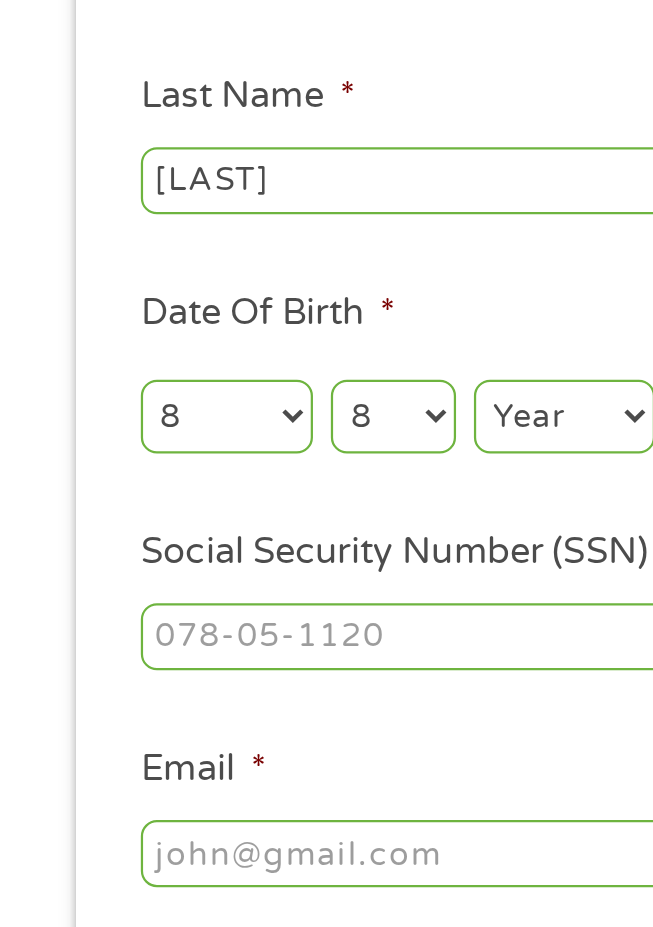 select on "1985" 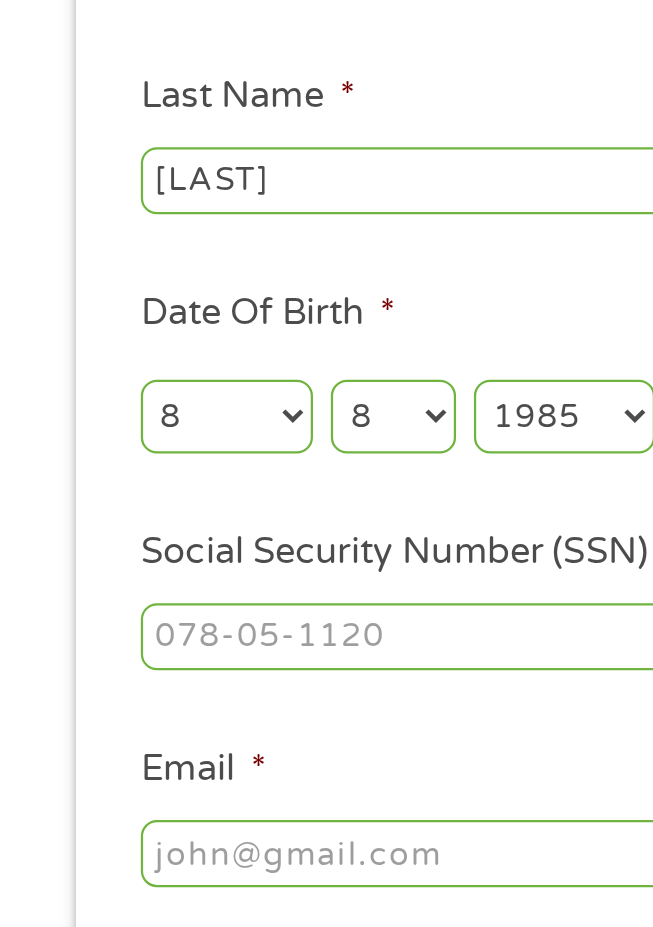 click on "Social Security Number (SSN) *" at bounding box center (326, 621) 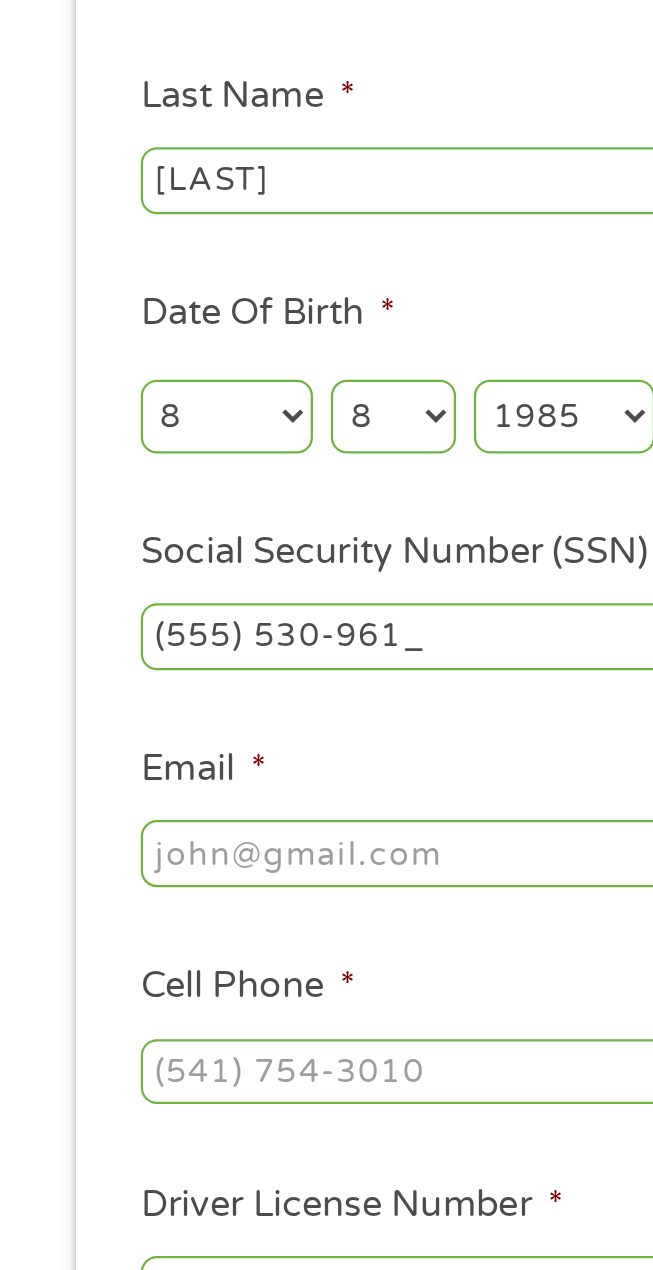 type on "(555) 530-9610" 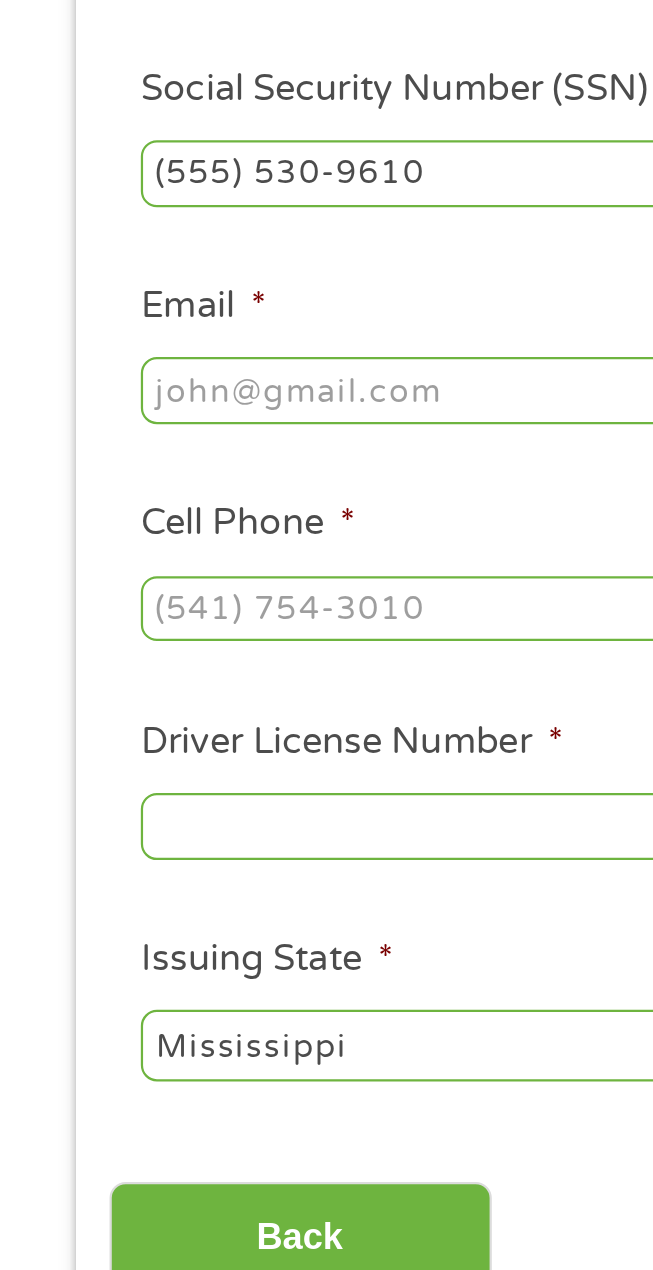 scroll, scrollTop: 15, scrollLeft: 0, axis: vertical 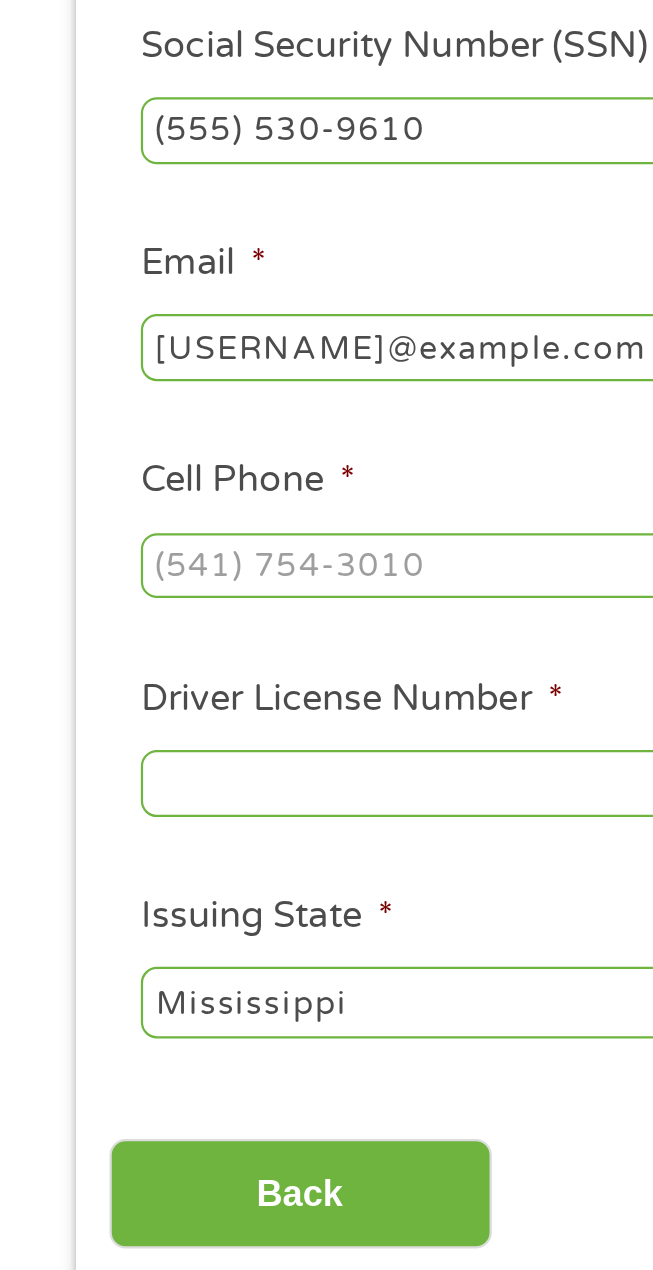 type on "[USERNAME]@example.com" 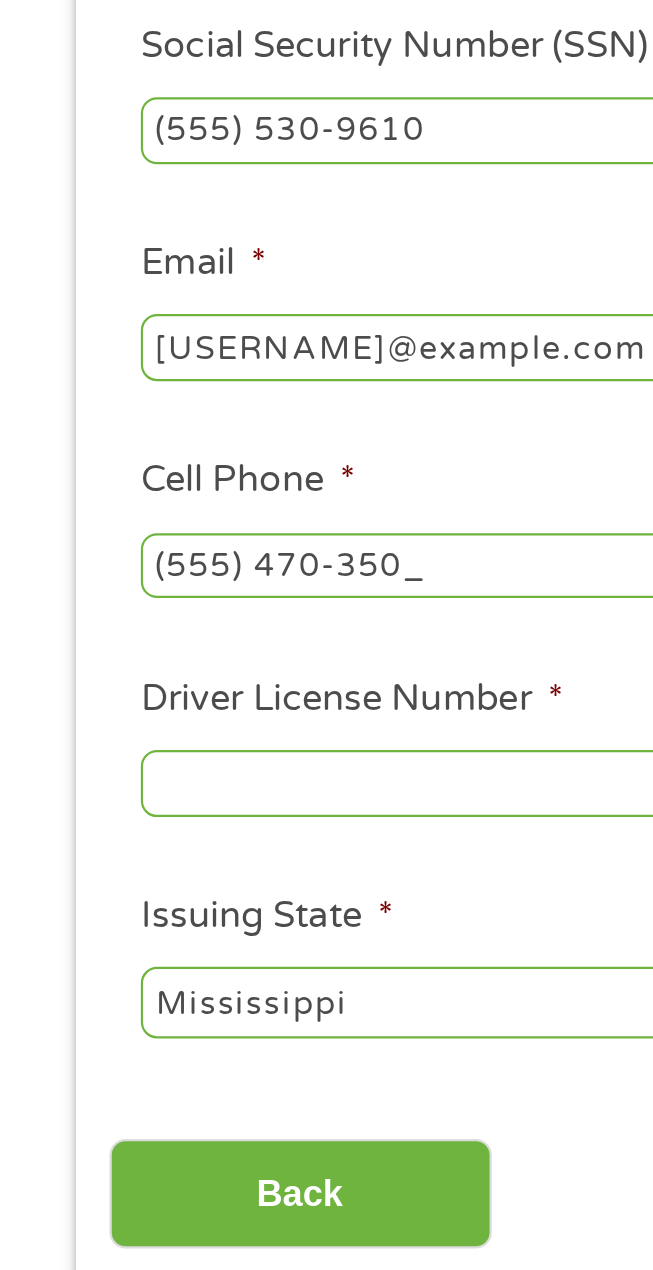 type on "(555) 470-3501" 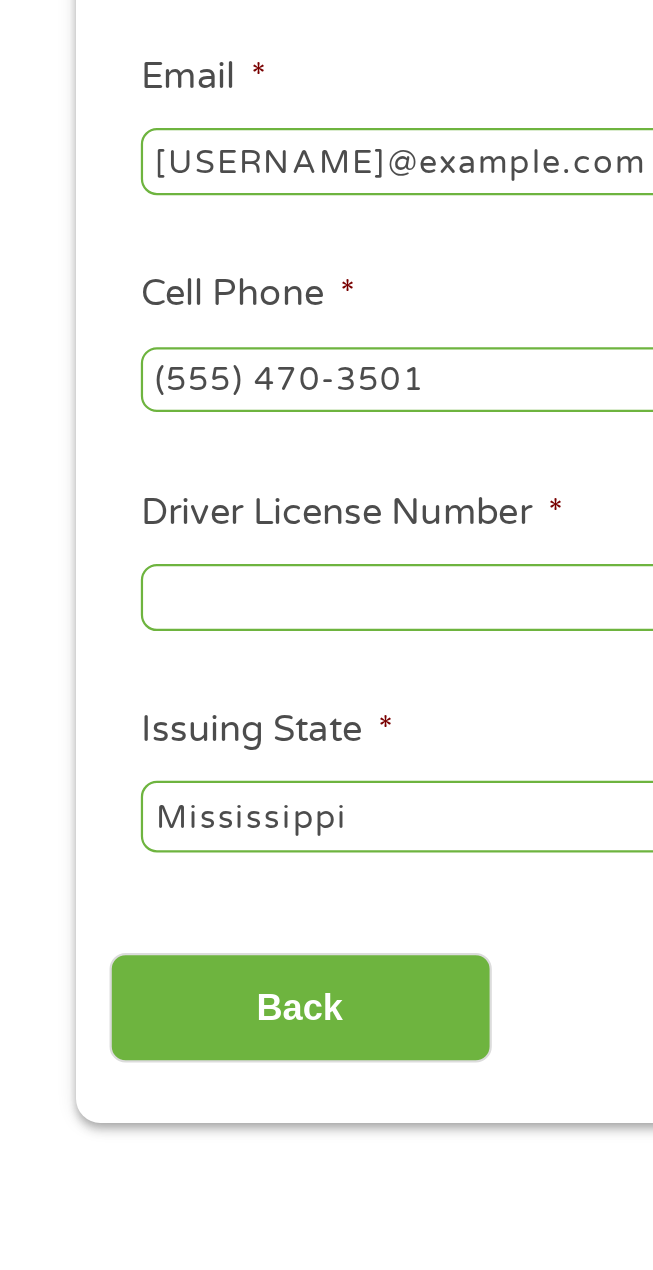 scroll, scrollTop: 17, scrollLeft: 0, axis: vertical 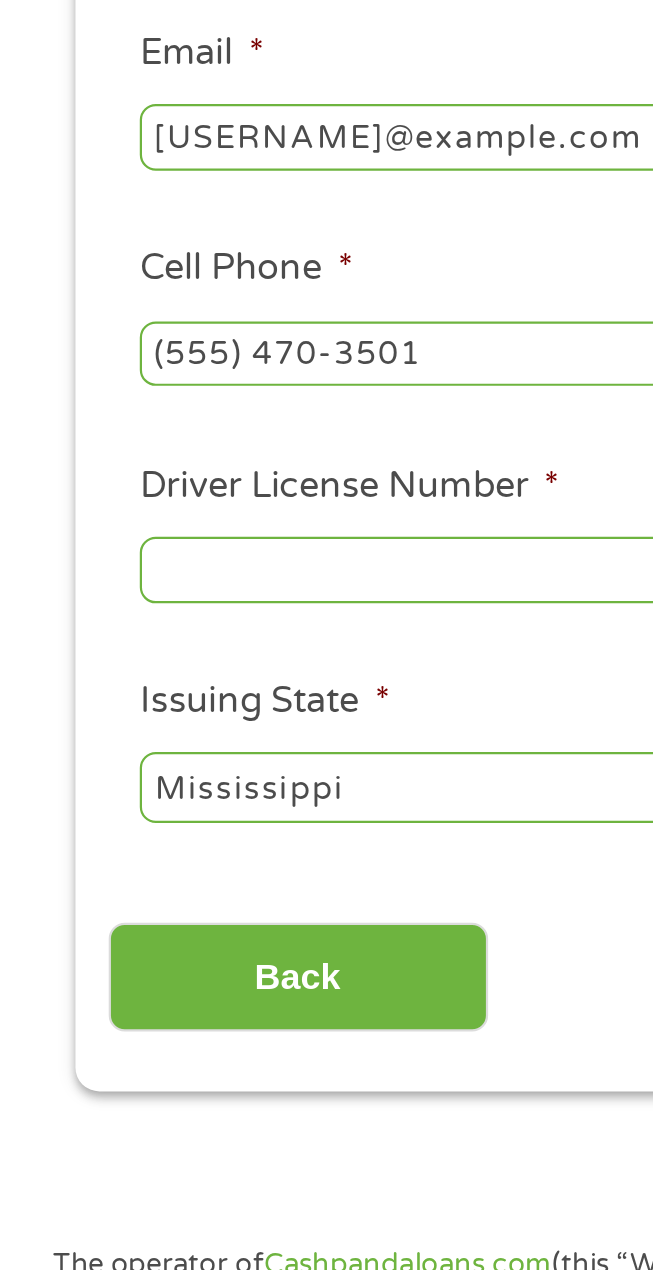 click on "Driver License Number *" at bounding box center (326, 911) 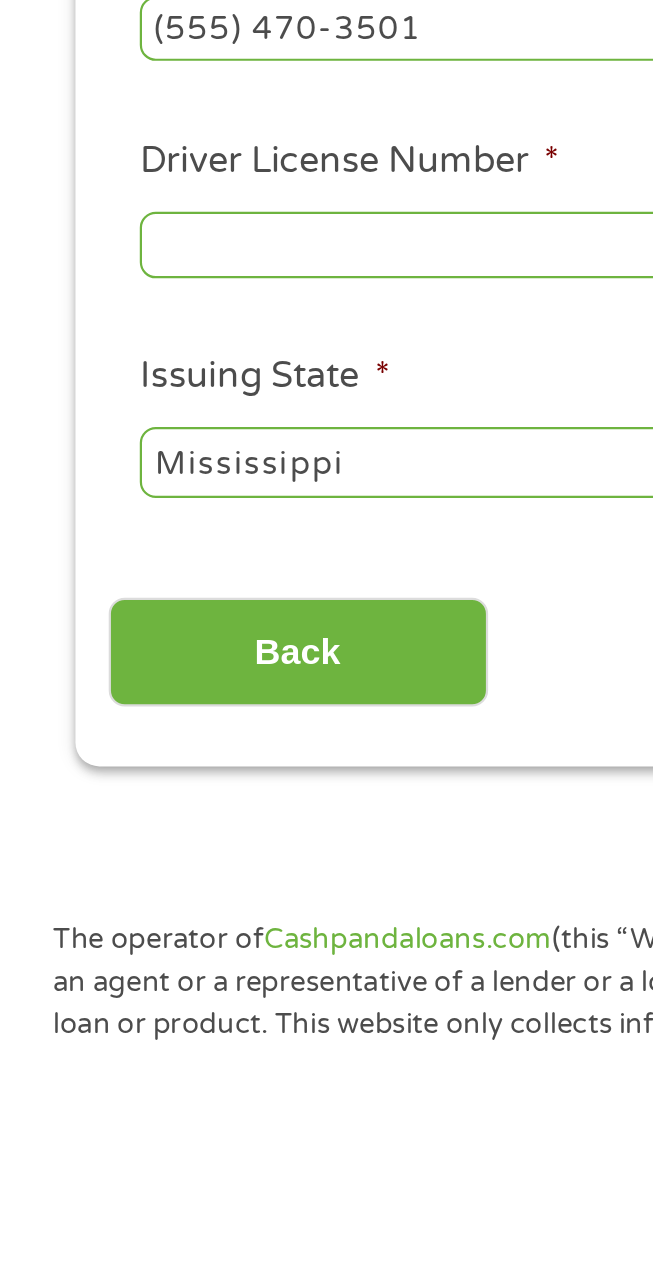 click on "Alabama Alaska Arizona Arkansas California Colorado Connecticut Delaware District of Columbia Florida Georgia Hawaii Idaho Illinois Indiana Iowa Kansas Kentucky Louisiana Maine Maryland Massachusetts Michigan Minnesota Mississippi Missouri Montana Nebraska Nevada New Hampshire New Jersey New Mexico New York North Carolina North Dakota Ohio Oklahoma Oregon Pennsylvania Rhode Island South Carolina South Dakota Tennessee Texas Utah Vermont Virginia Washington West Virginia Wisconsin Wyoming" at bounding box center [326, 1009] 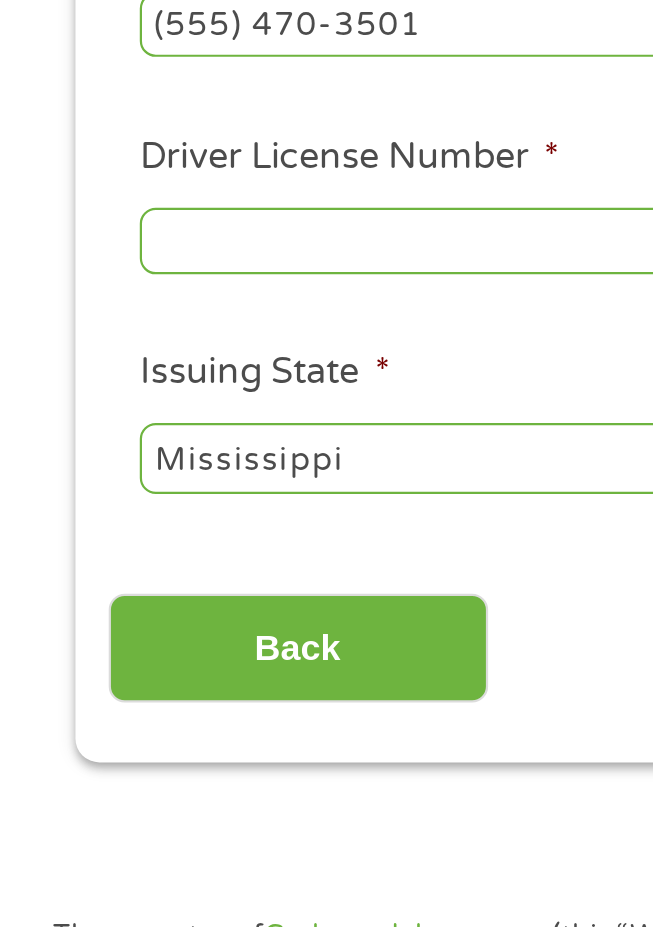 scroll, scrollTop: 311, scrollLeft: 0, axis: vertical 